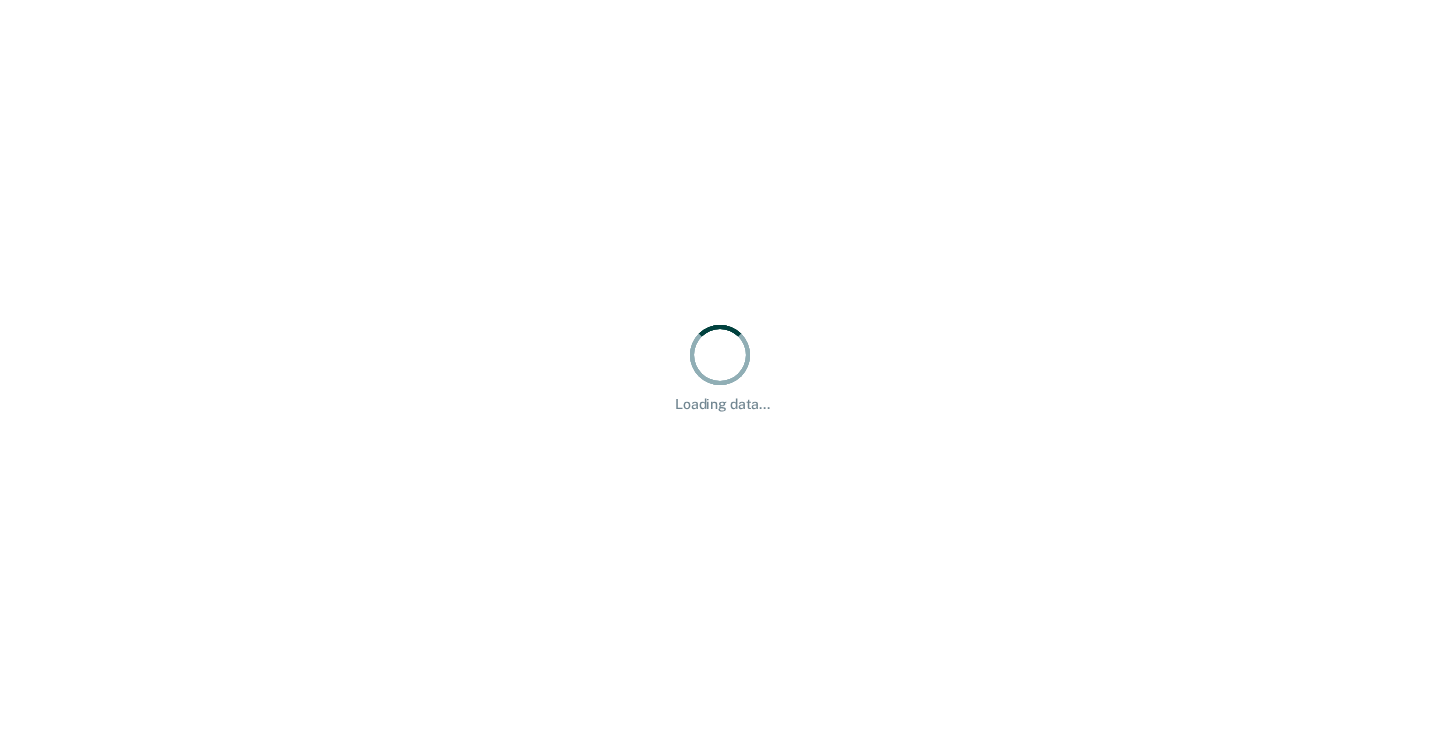 scroll, scrollTop: 0, scrollLeft: 0, axis: both 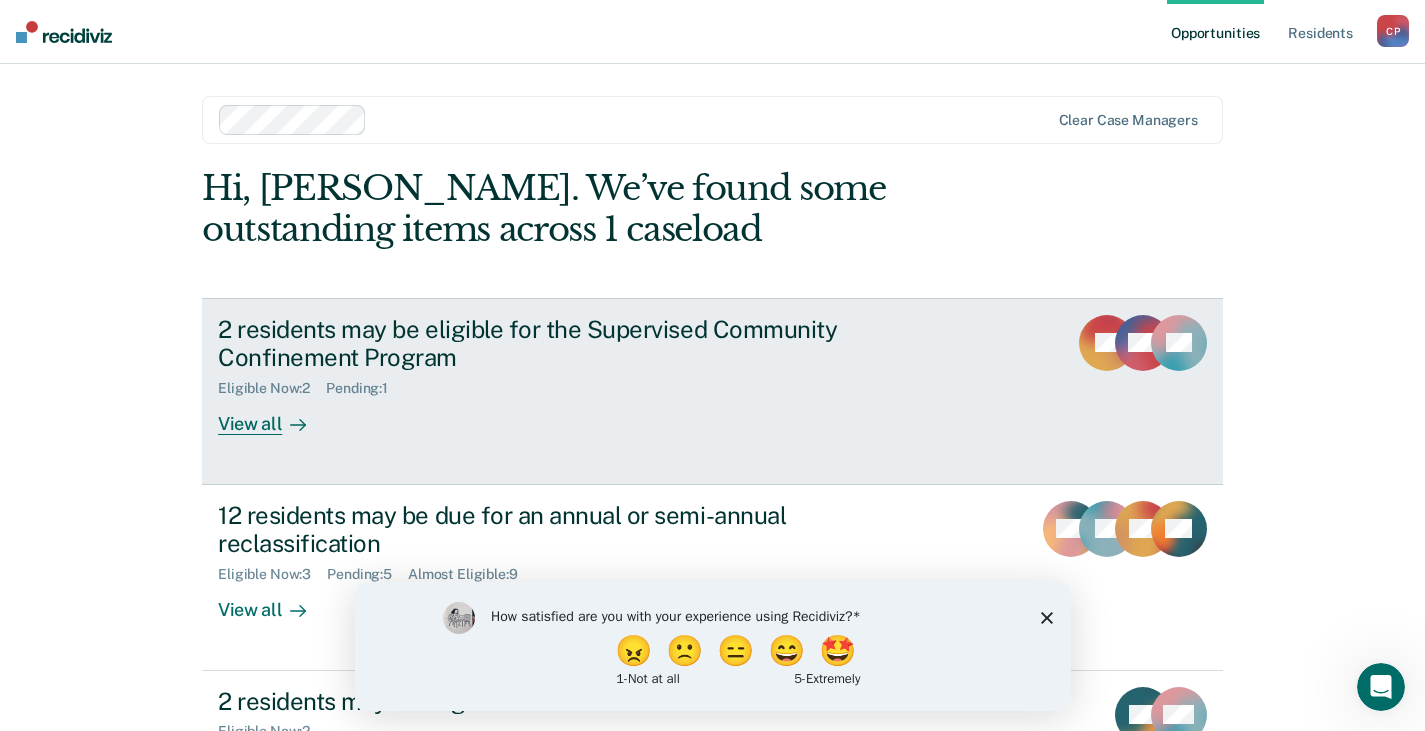 click on "View all" at bounding box center (274, 416) 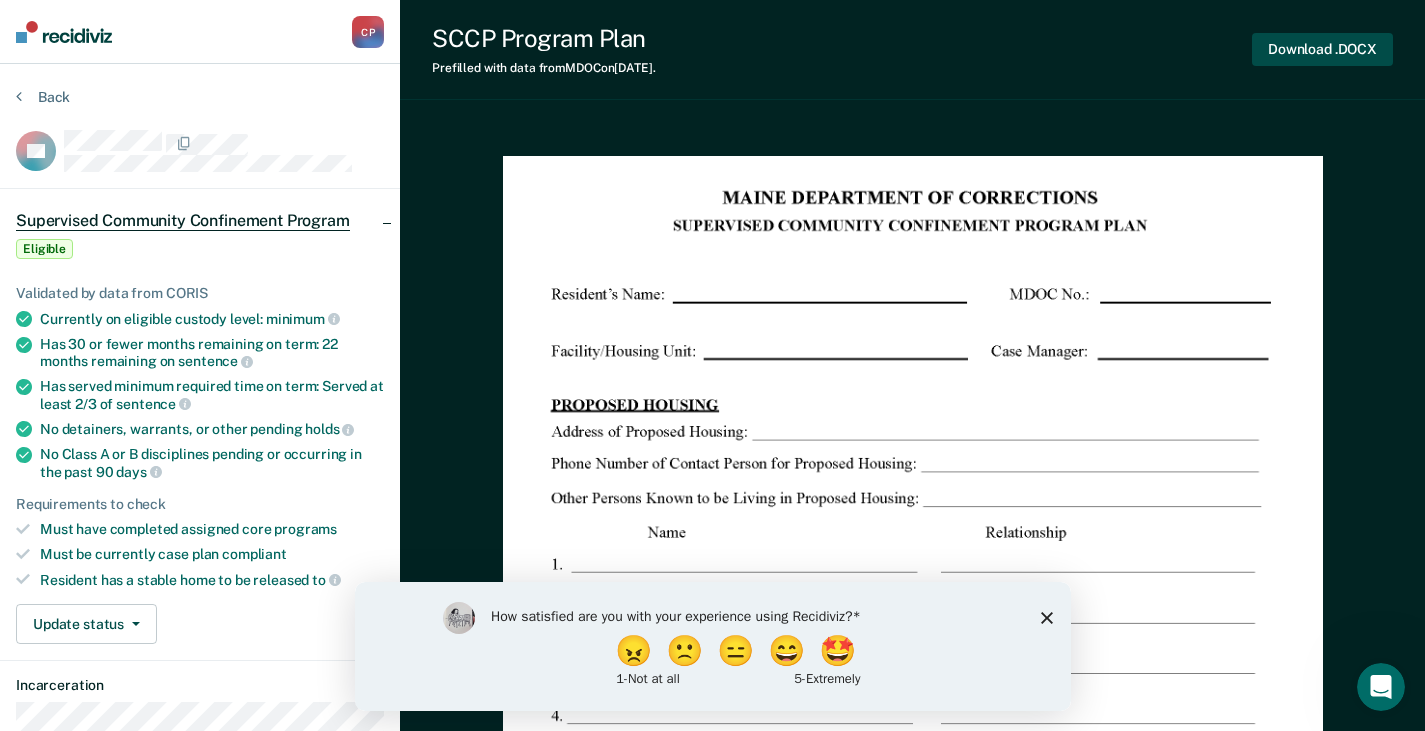 click on "Download .DOCX" at bounding box center [1322, 49] 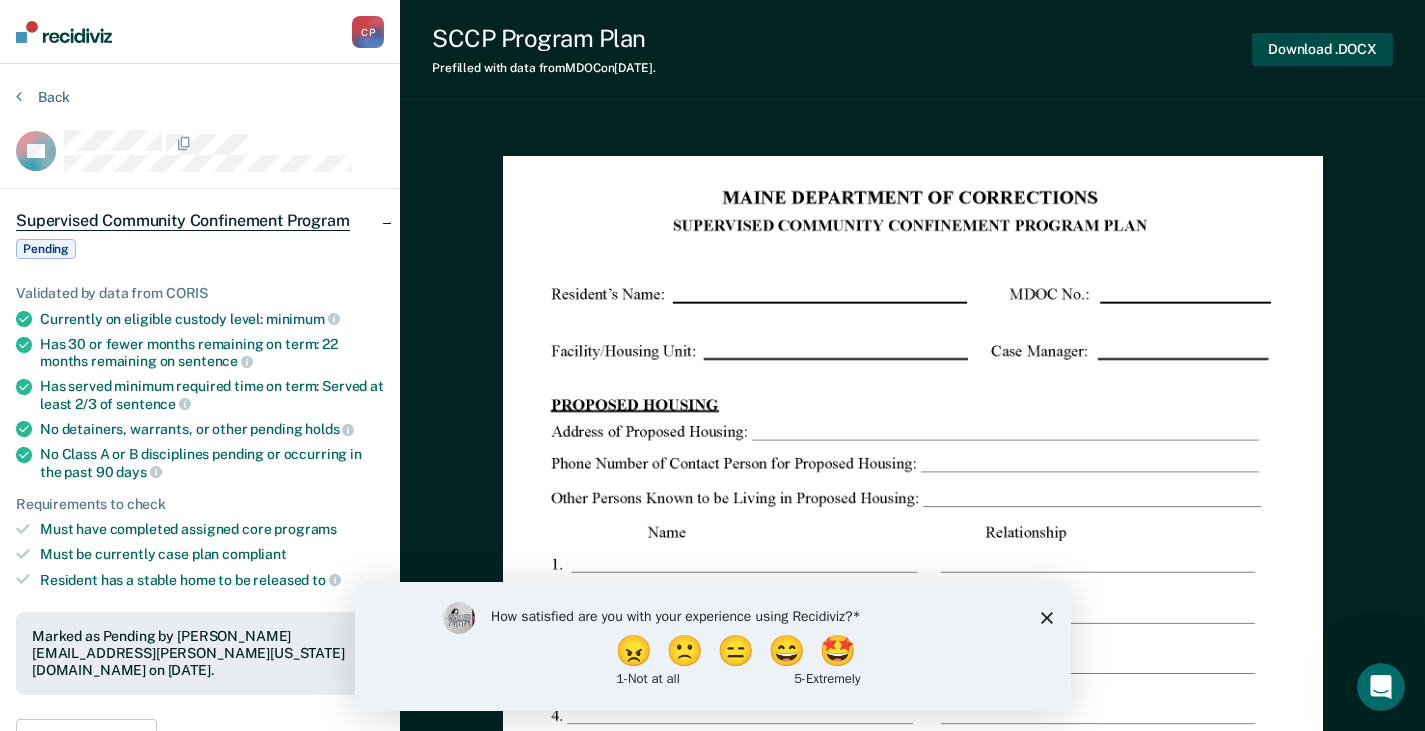 click on "Download .DOCX" at bounding box center (1322, 49) 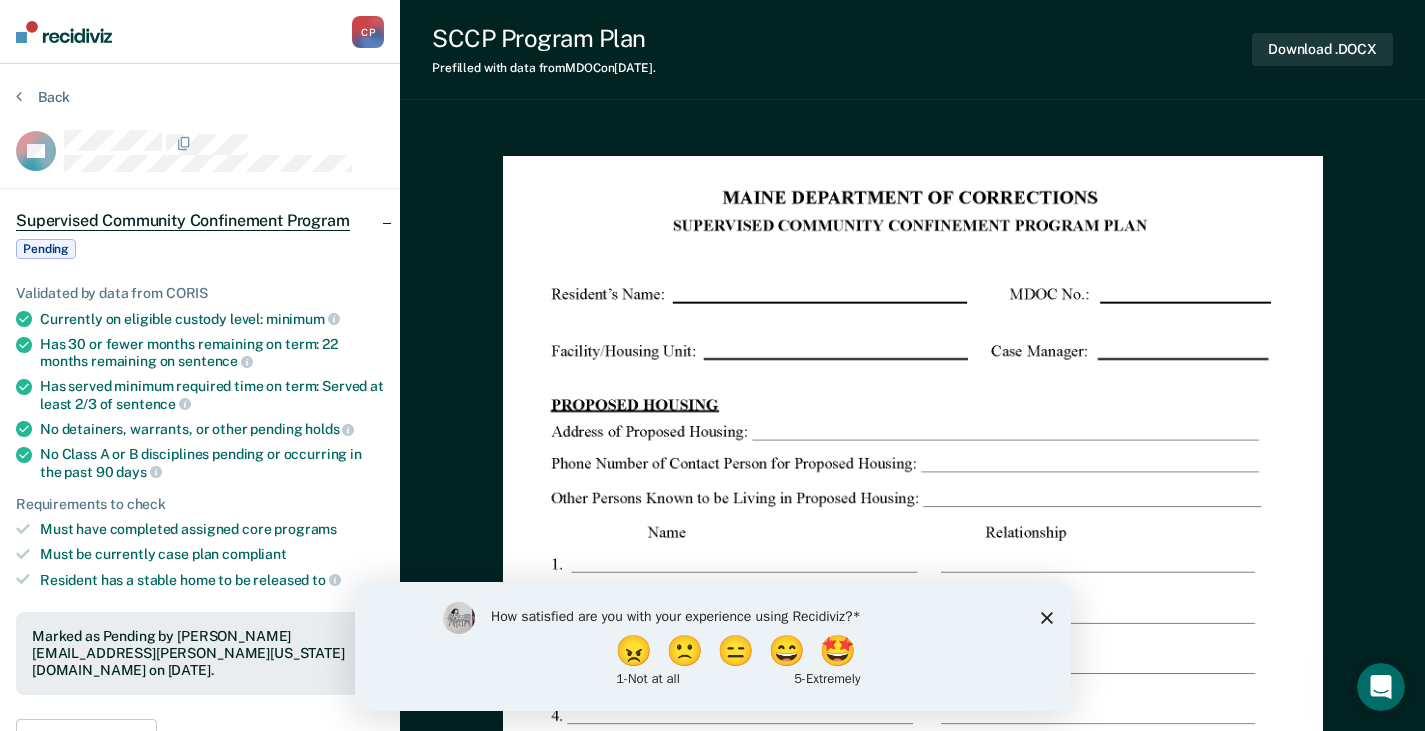click 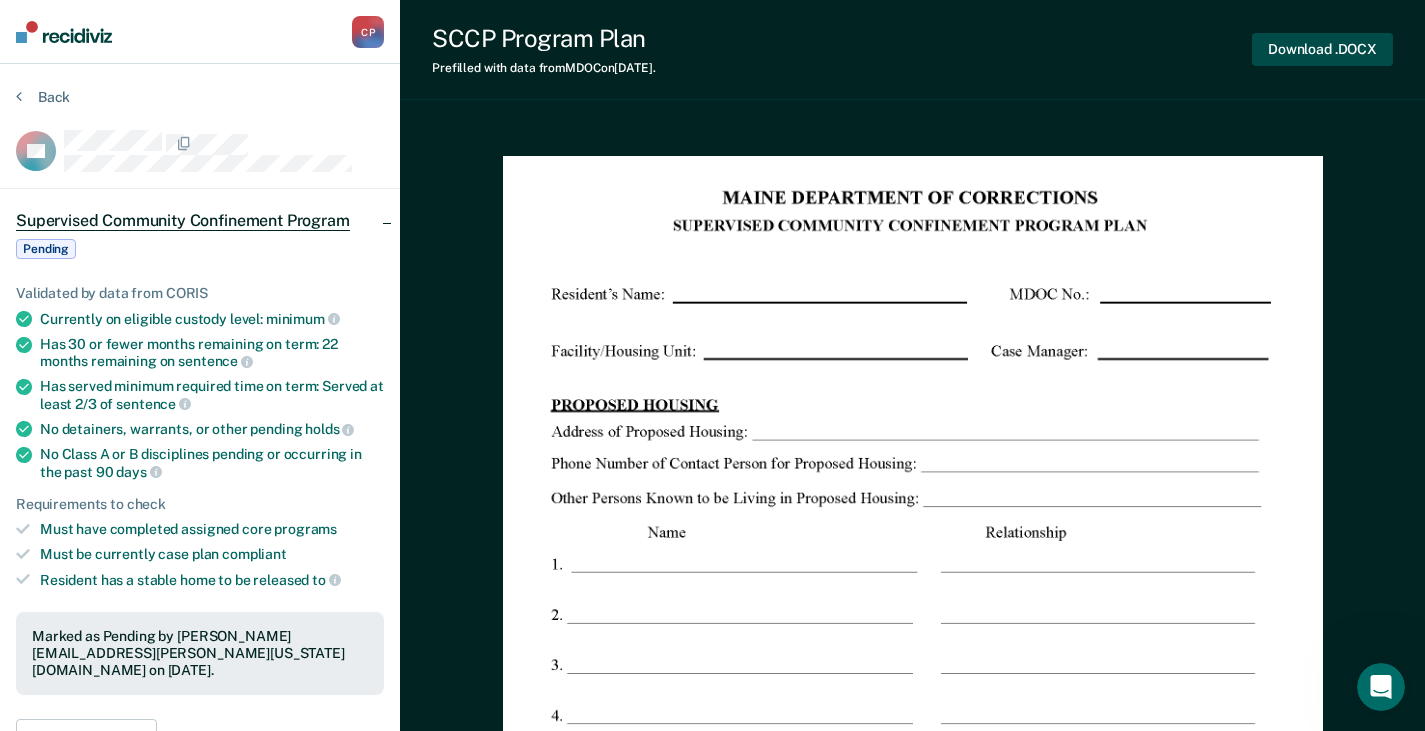 click on "Download .DOCX" at bounding box center (1322, 49) 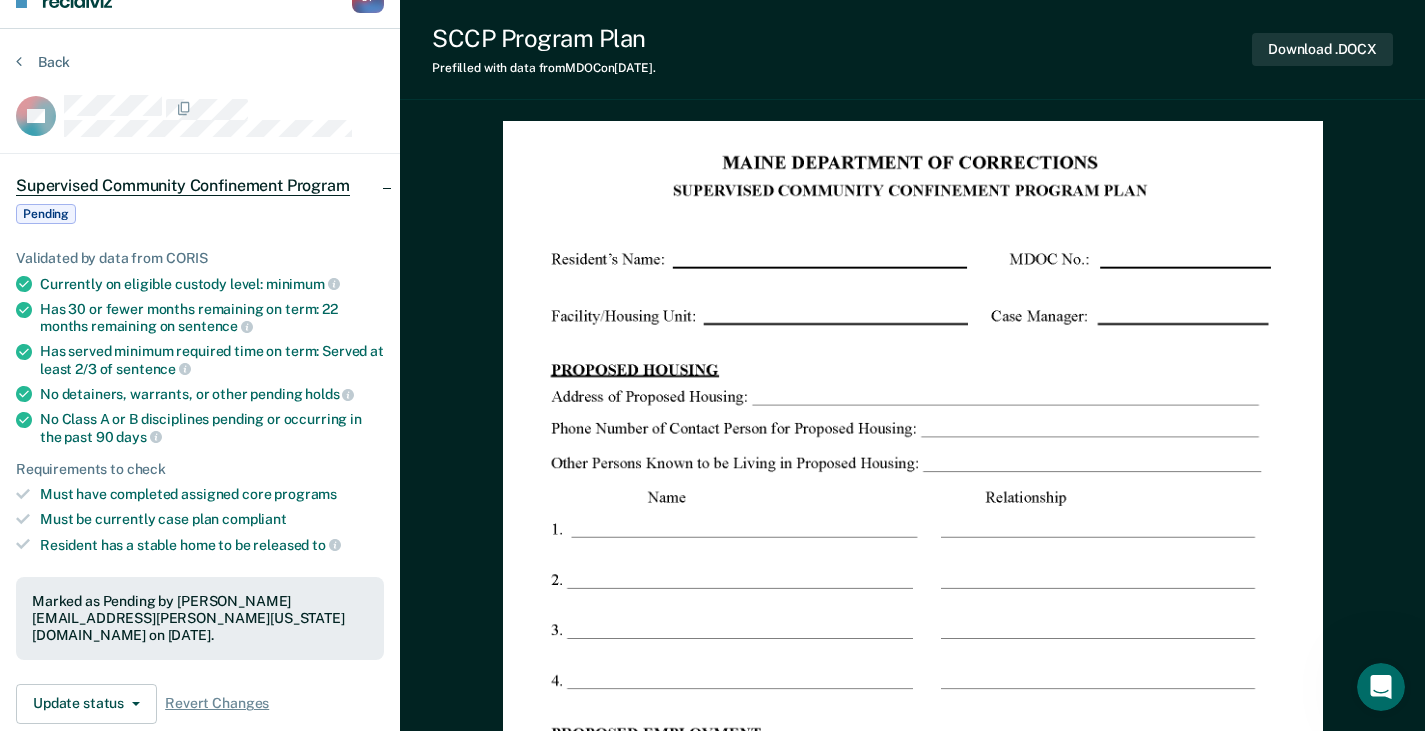scroll, scrollTop: 0, scrollLeft: 0, axis: both 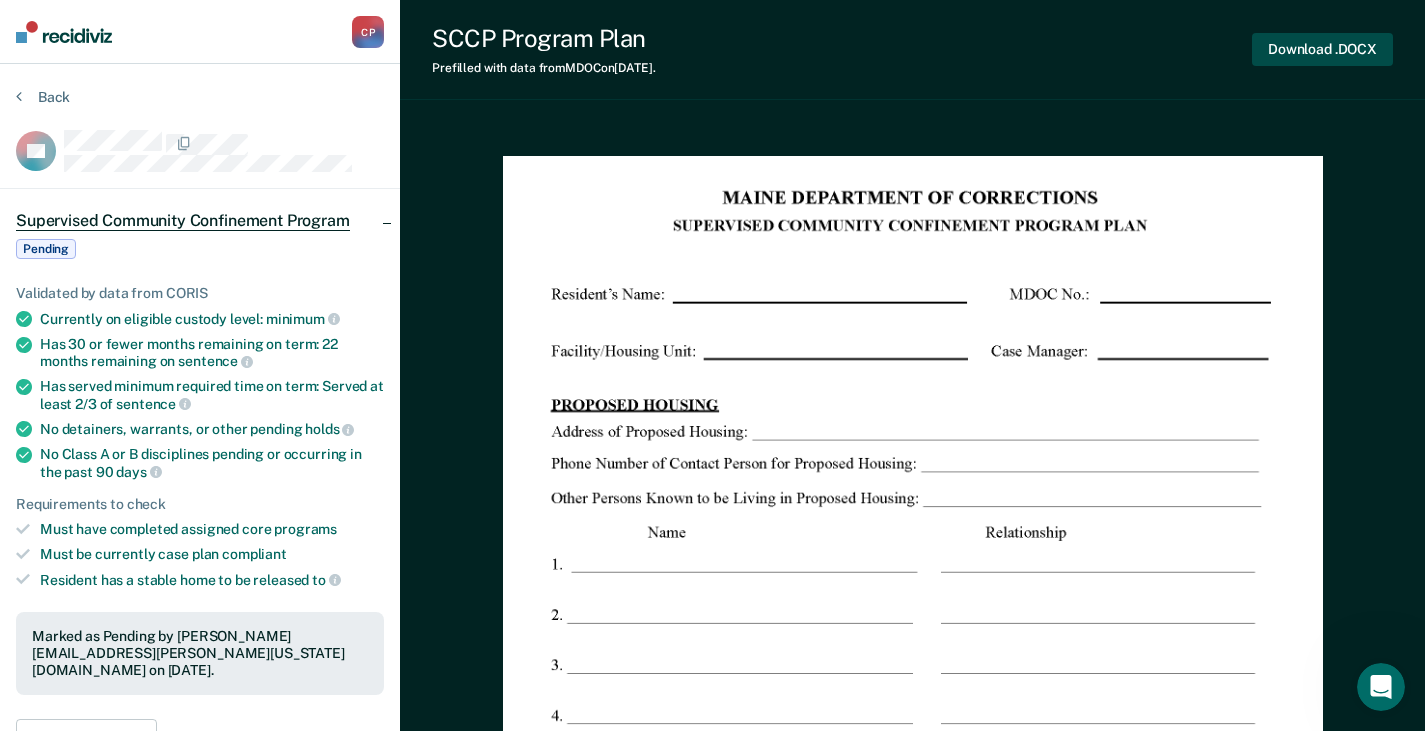 click on "Download .DOCX" at bounding box center [1322, 49] 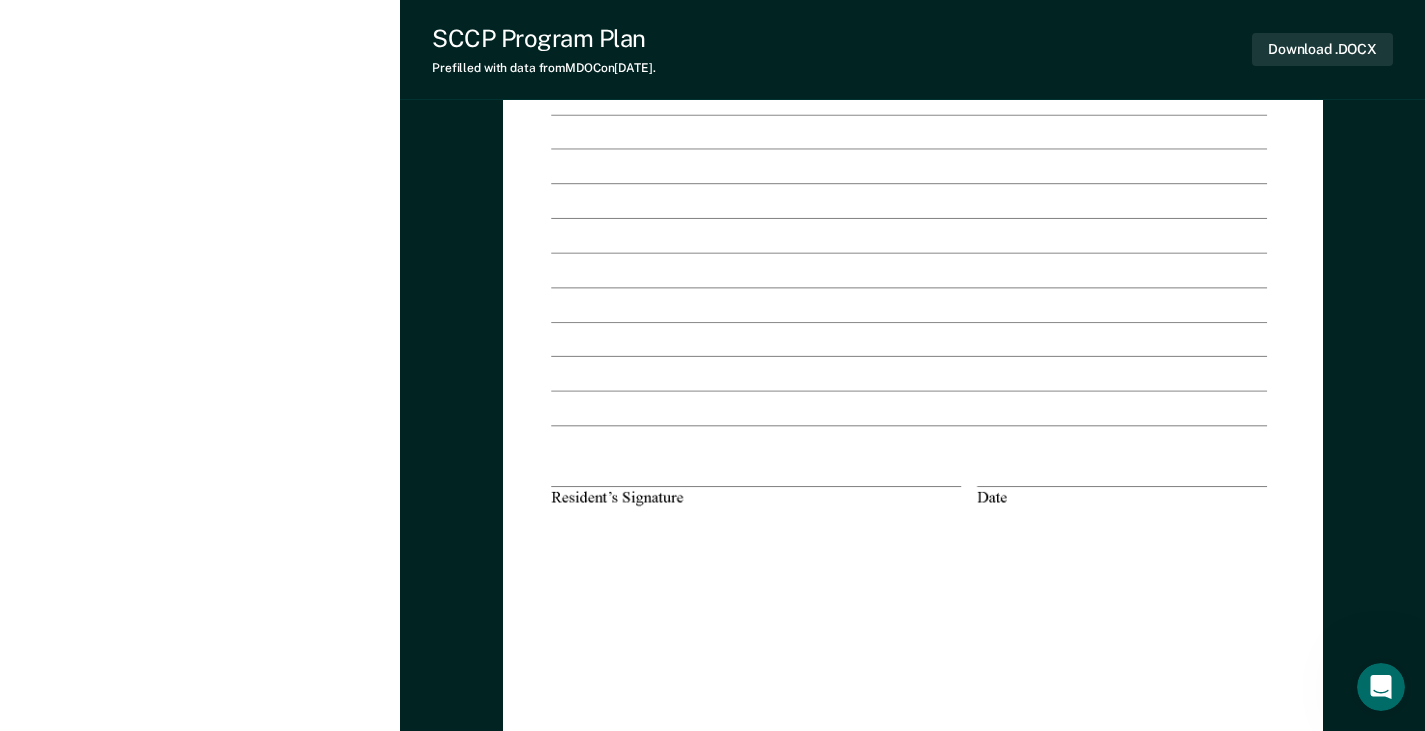 scroll, scrollTop: 2400, scrollLeft: 0, axis: vertical 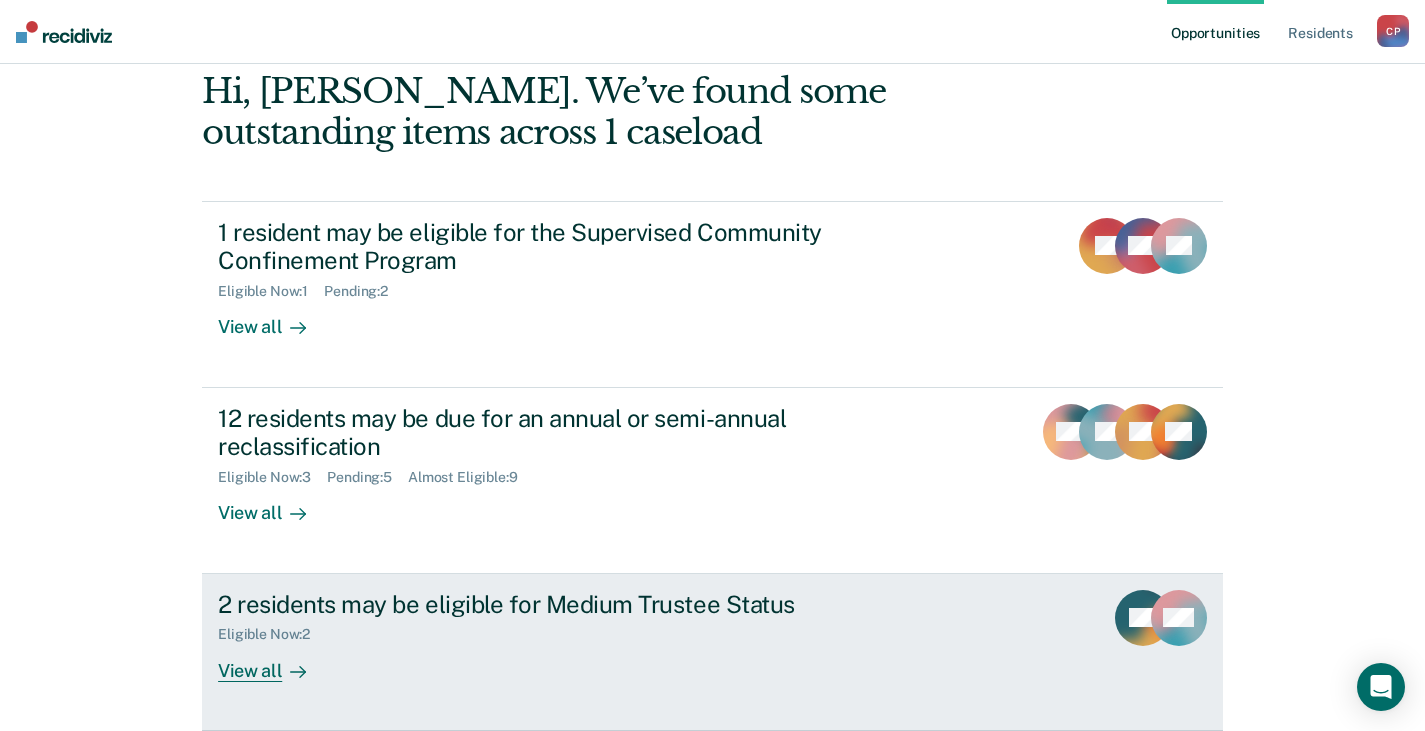click on "View all" at bounding box center [274, 662] 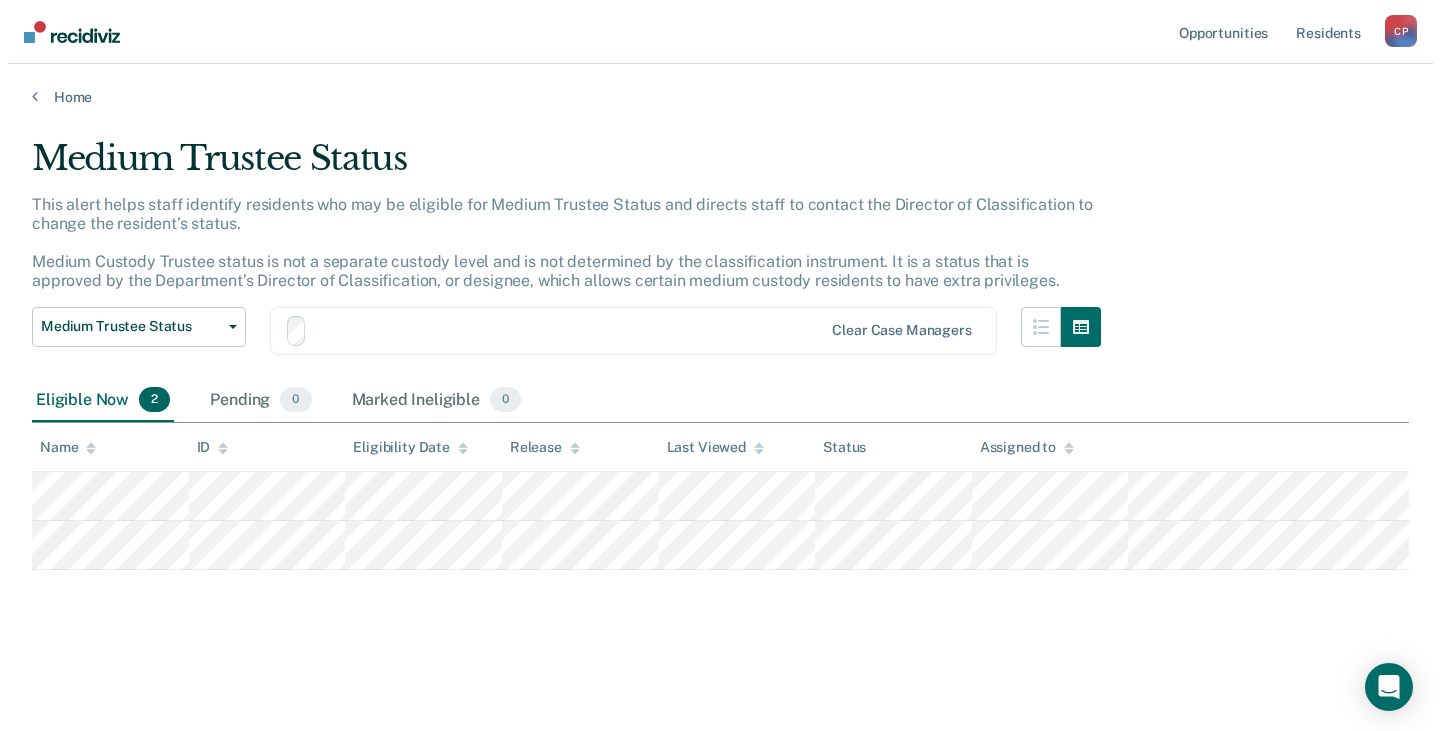 scroll, scrollTop: 0, scrollLeft: 0, axis: both 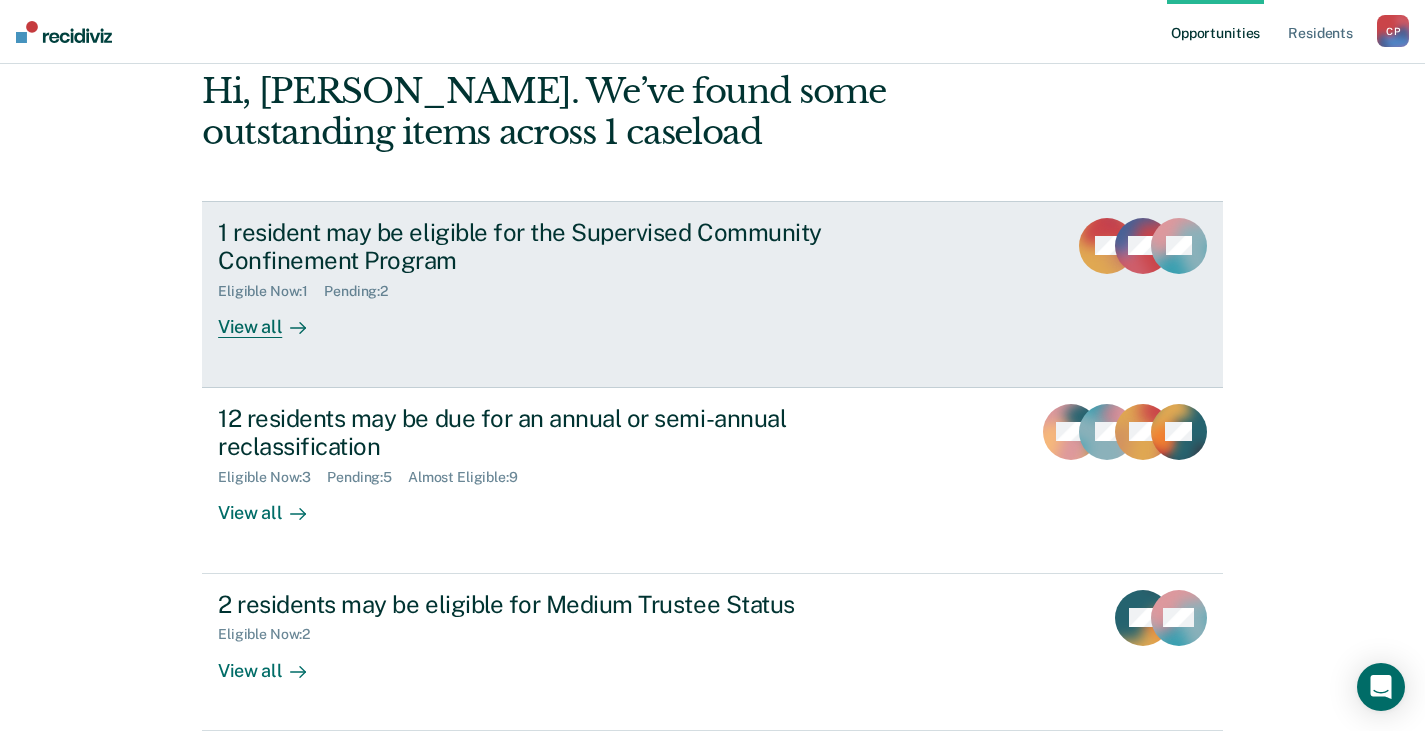 click on "View all" at bounding box center (274, 319) 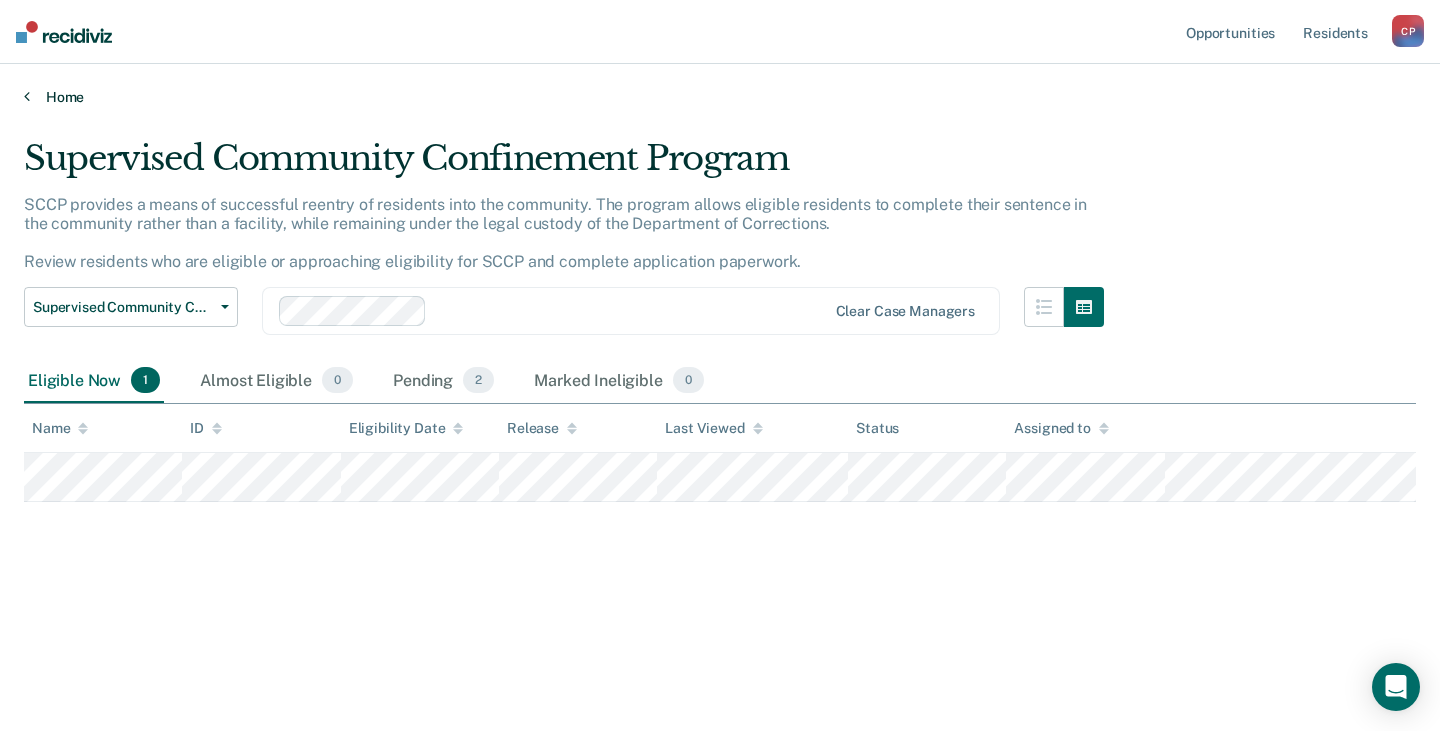 click on "Home" at bounding box center (720, 97) 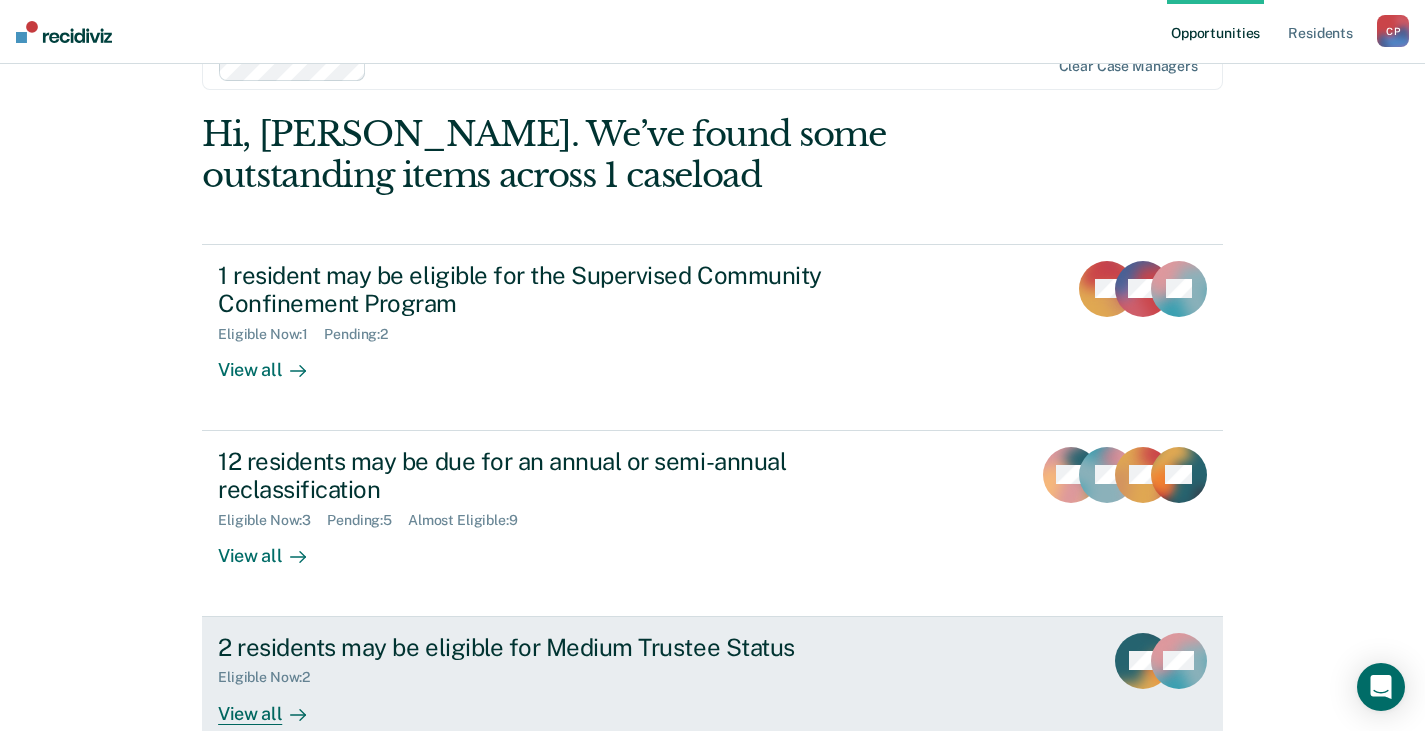 scroll, scrollTop: 100, scrollLeft: 0, axis: vertical 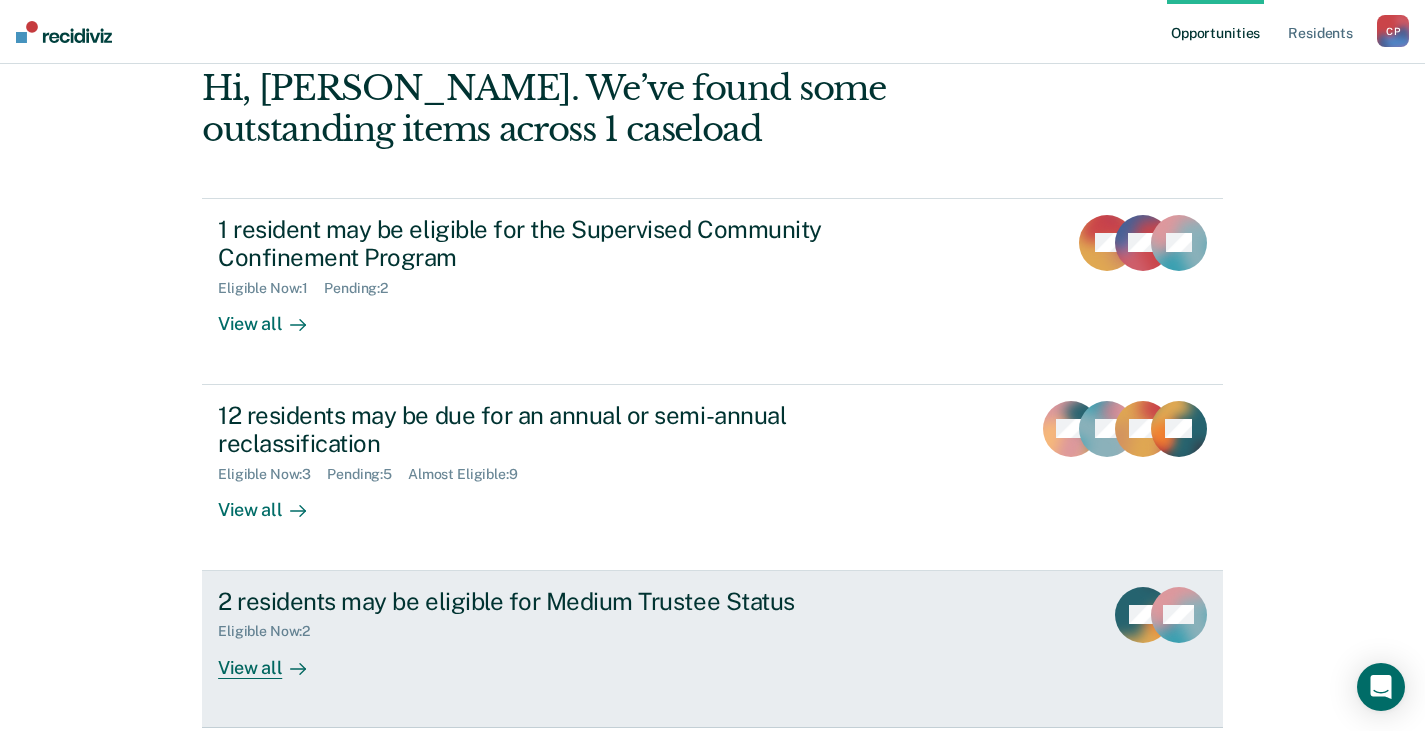 click on "View all" at bounding box center (274, 659) 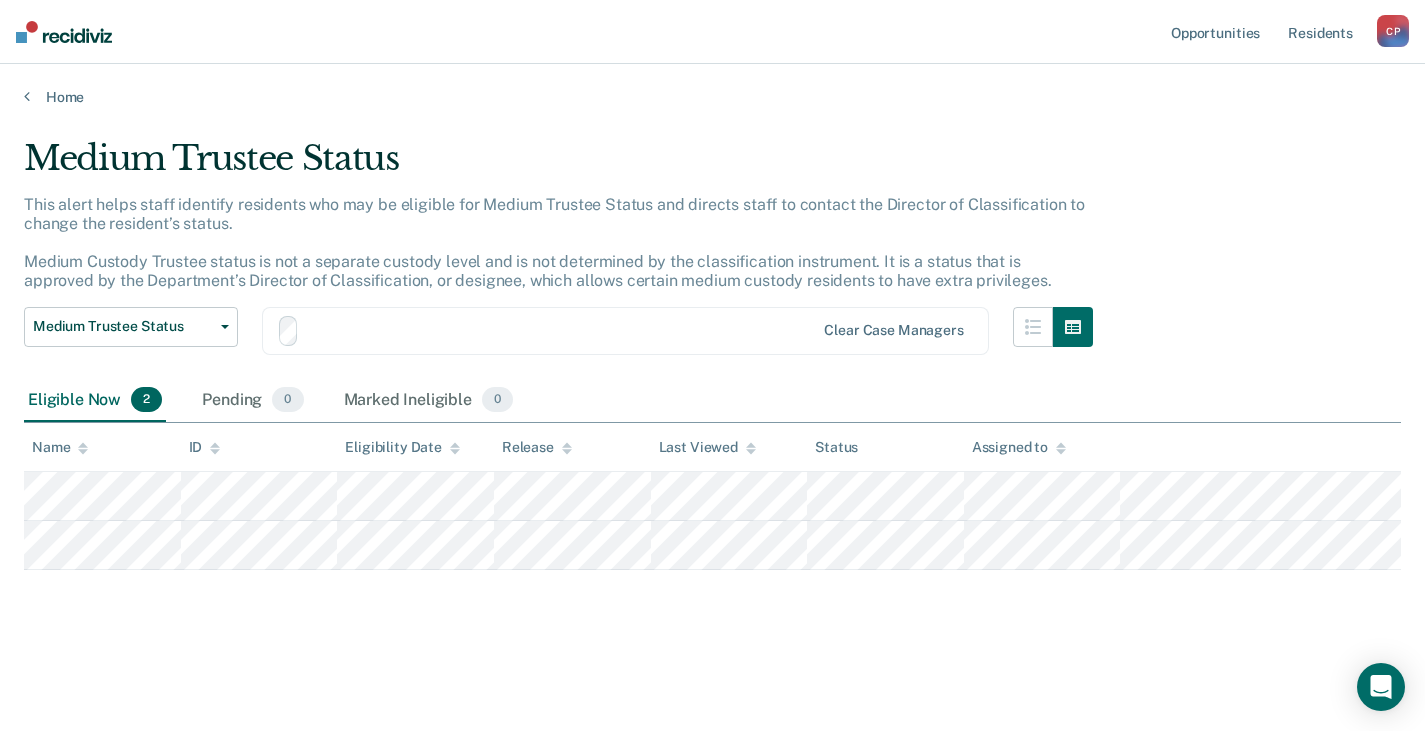 scroll, scrollTop: 0, scrollLeft: 0, axis: both 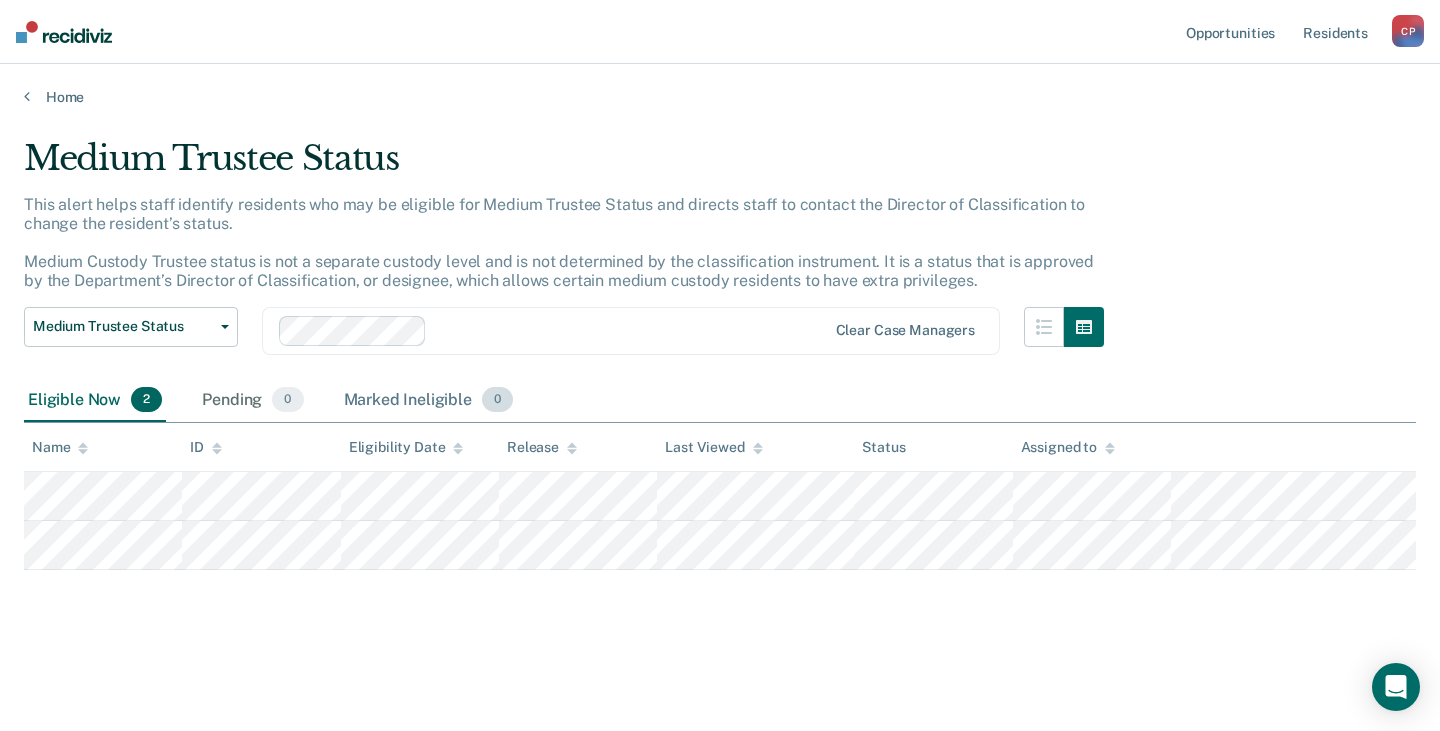 click on "Marked Ineligible 0" at bounding box center [429, 401] 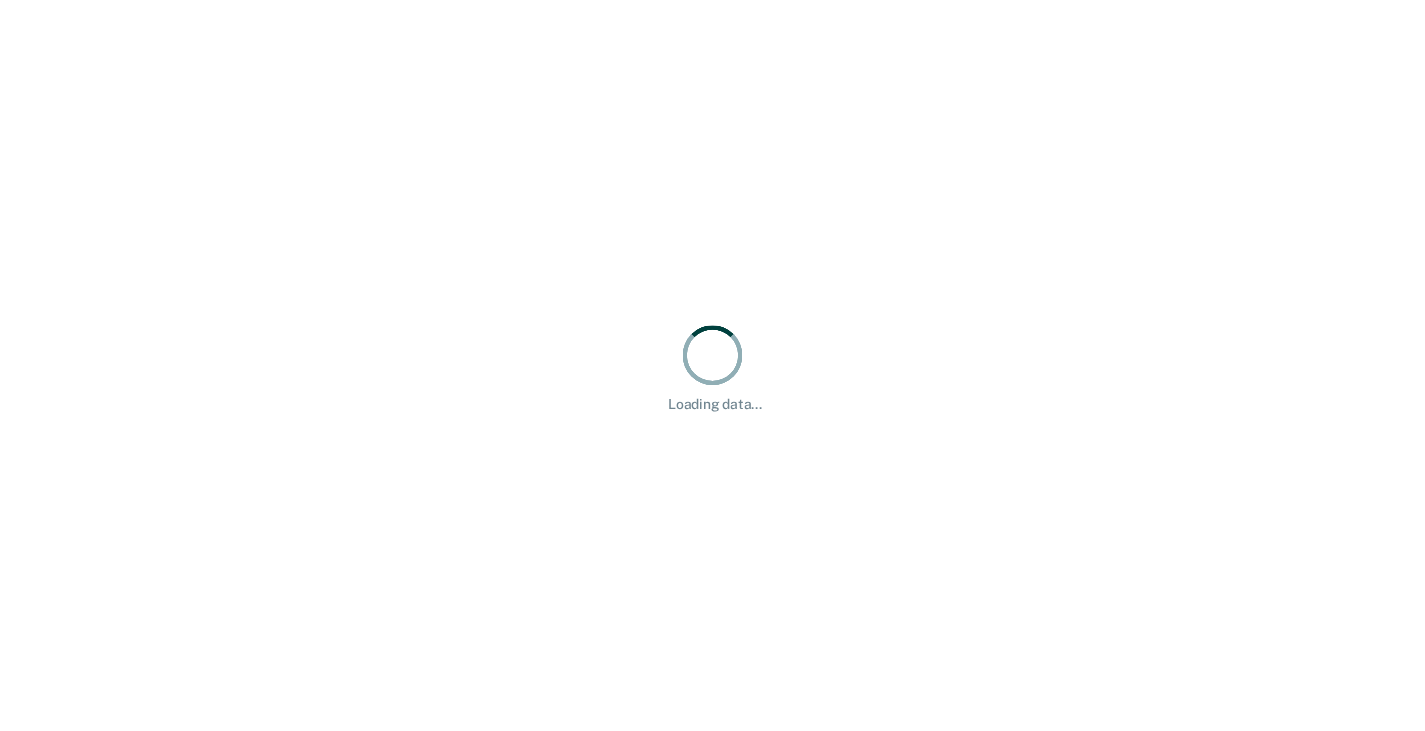scroll, scrollTop: 0, scrollLeft: 0, axis: both 